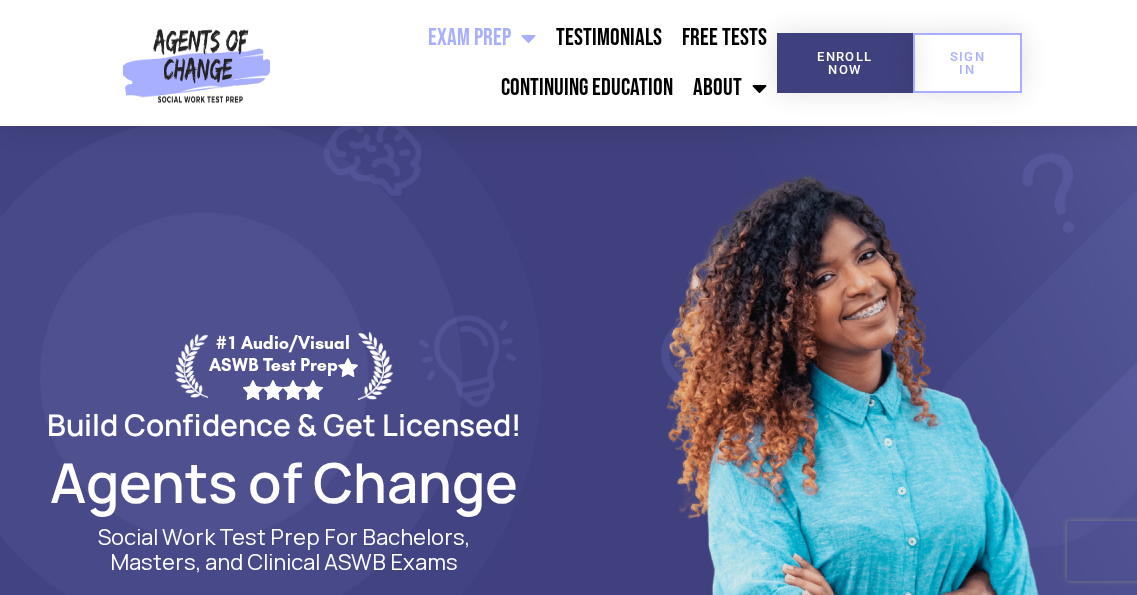 scroll, scrollTop: 0, scrollLeft: 0, axis: both 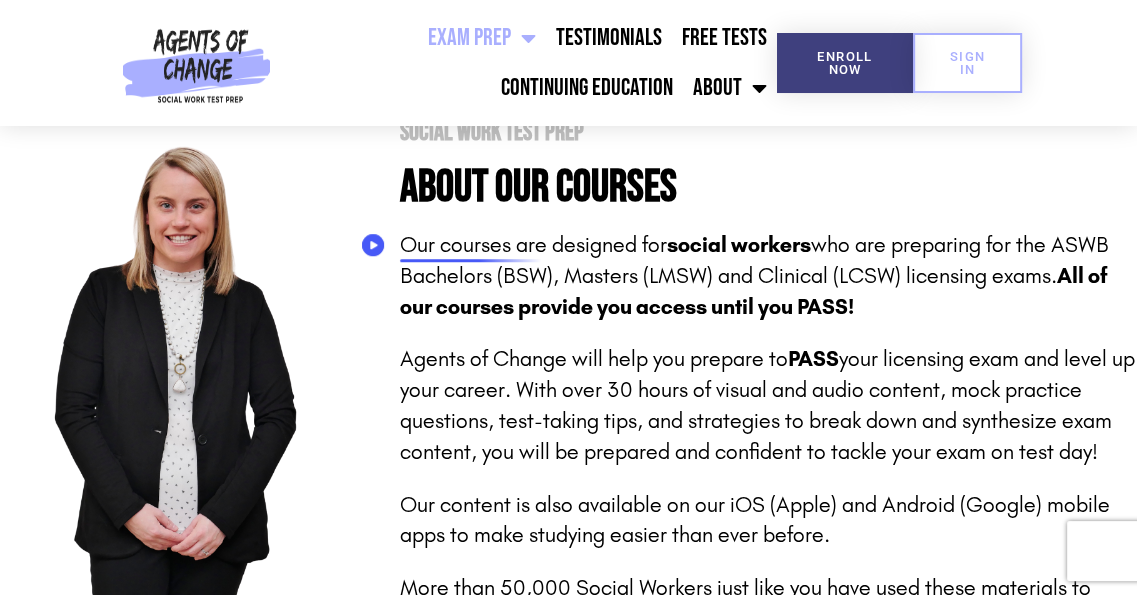 click 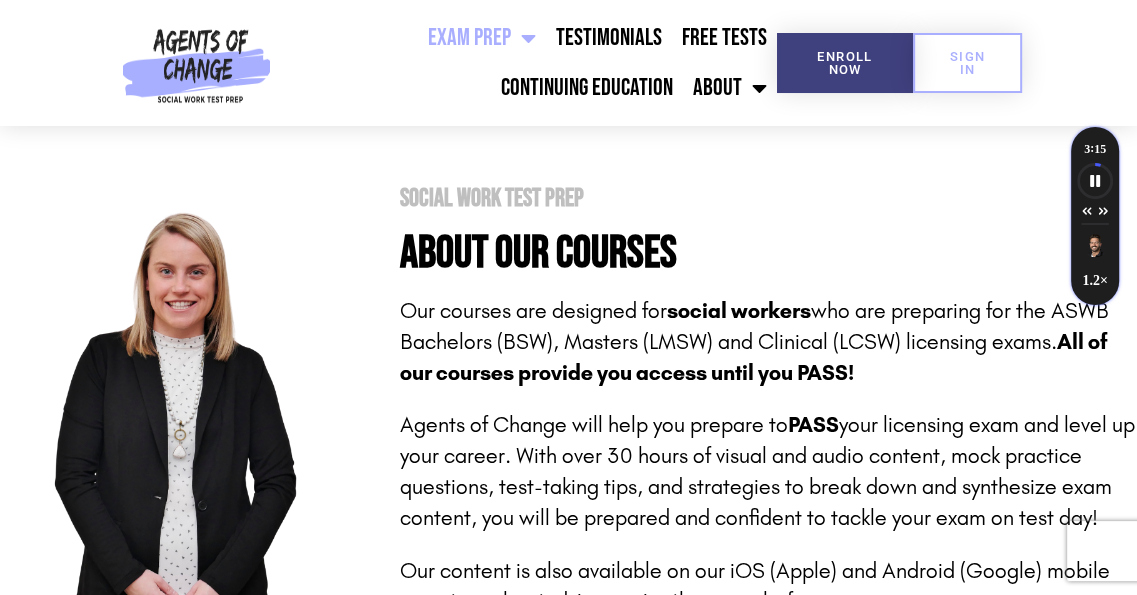 scroll, scrollTop: 820, scrollLeft: 0, axis: vertical 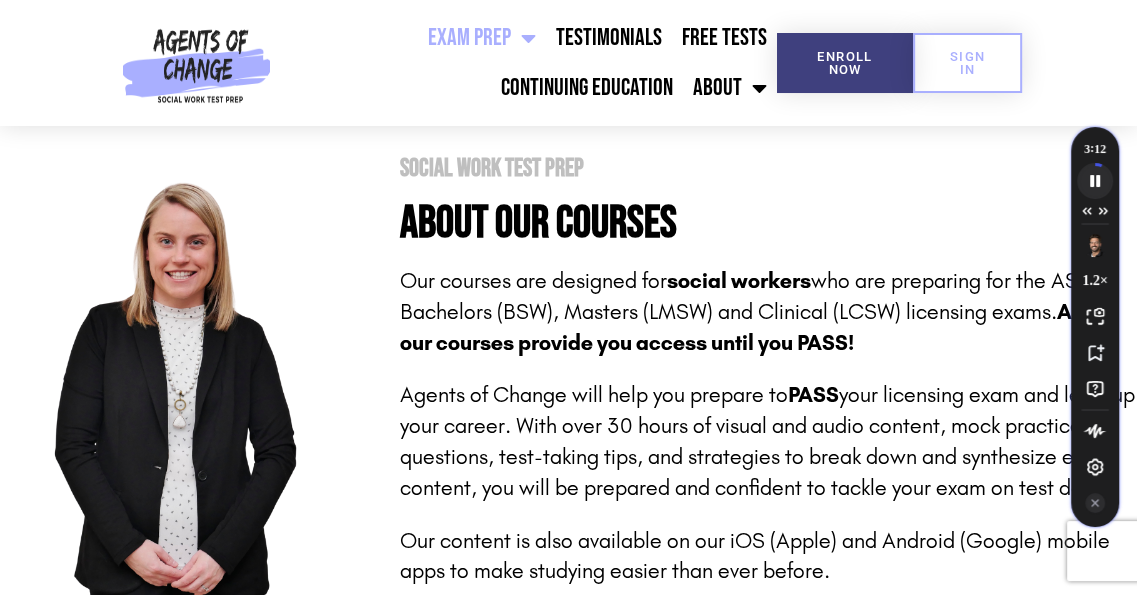 click 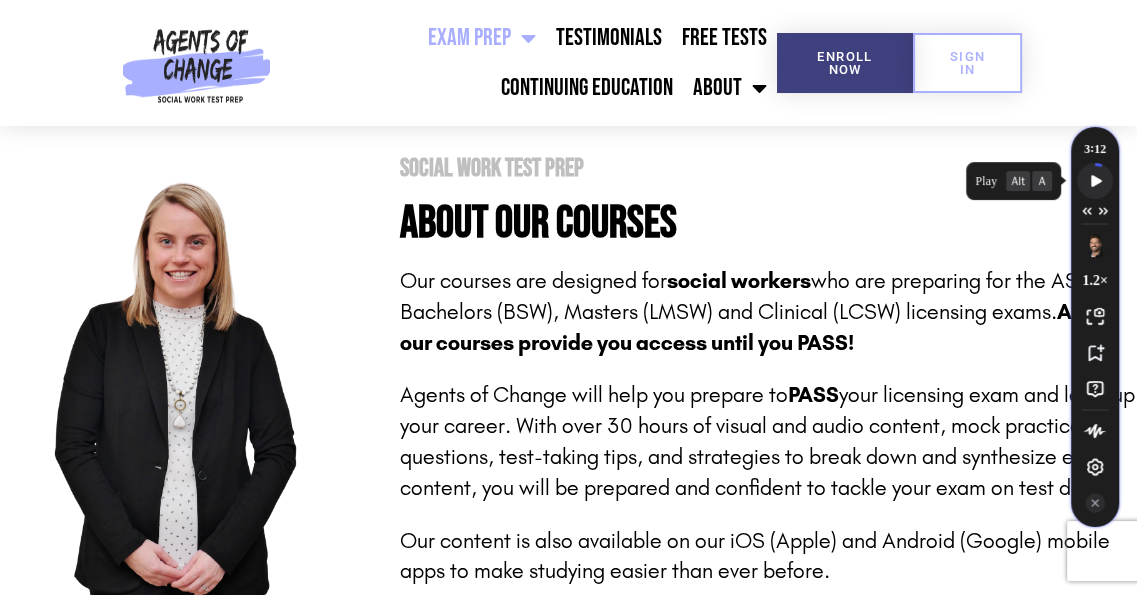 click 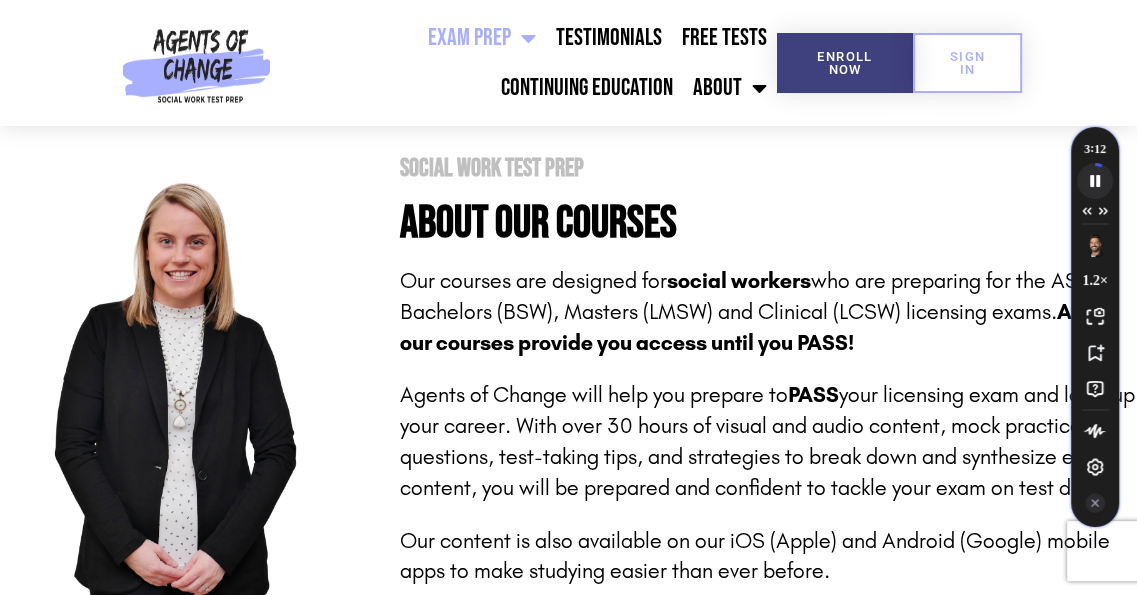 scroll, scrollTop: 904, scrollLeft: 0, axis: vertical 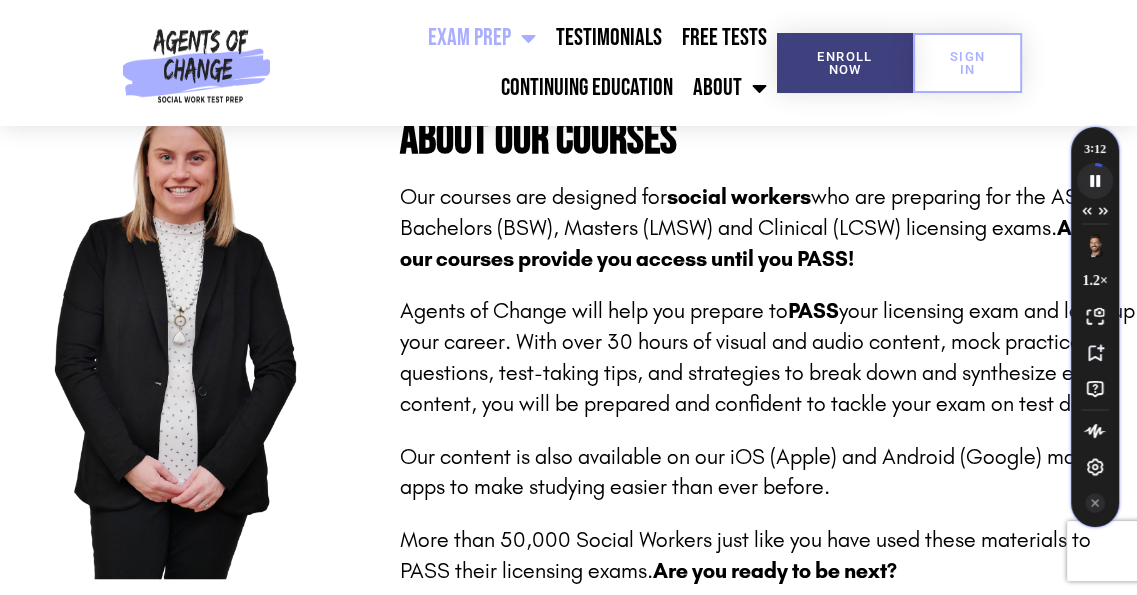 click 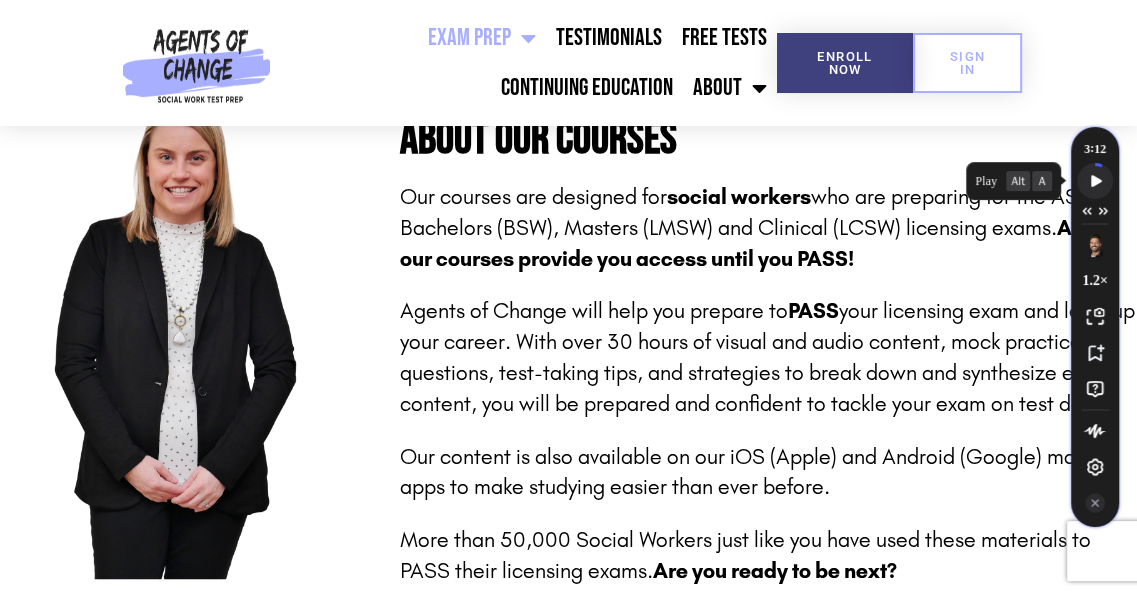 click 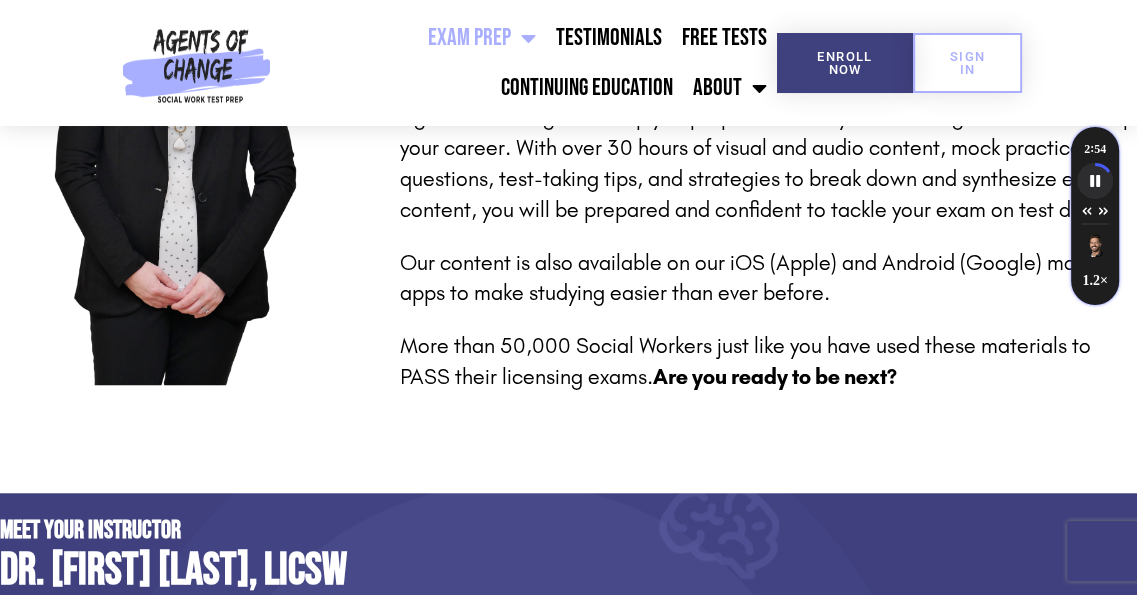 scroll, scrollTop: 1133, scrollLeft: 0, axis: vertical 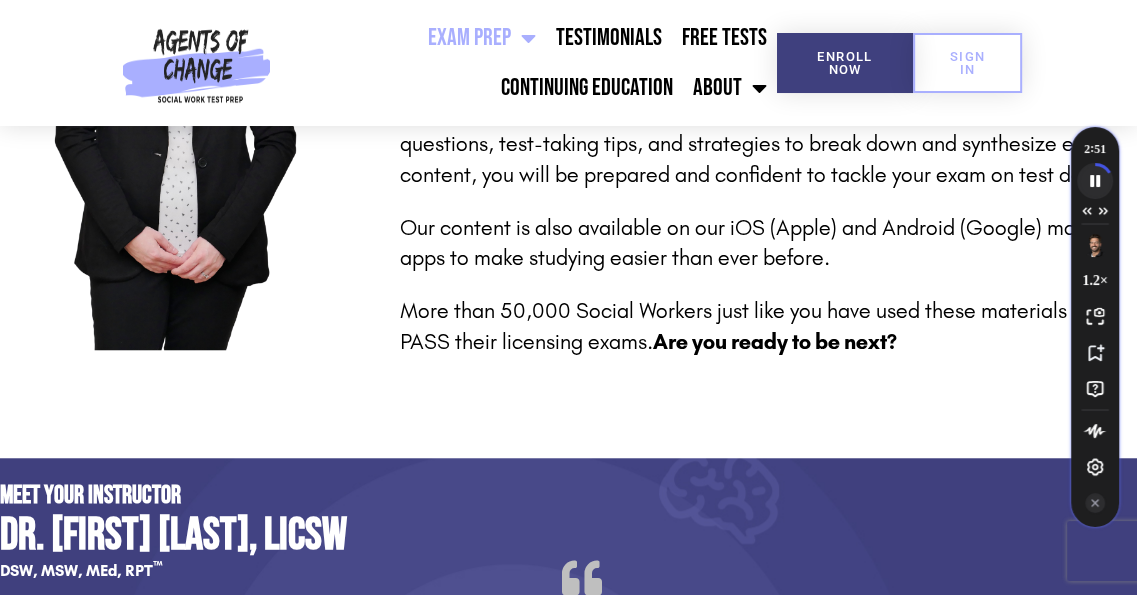 click 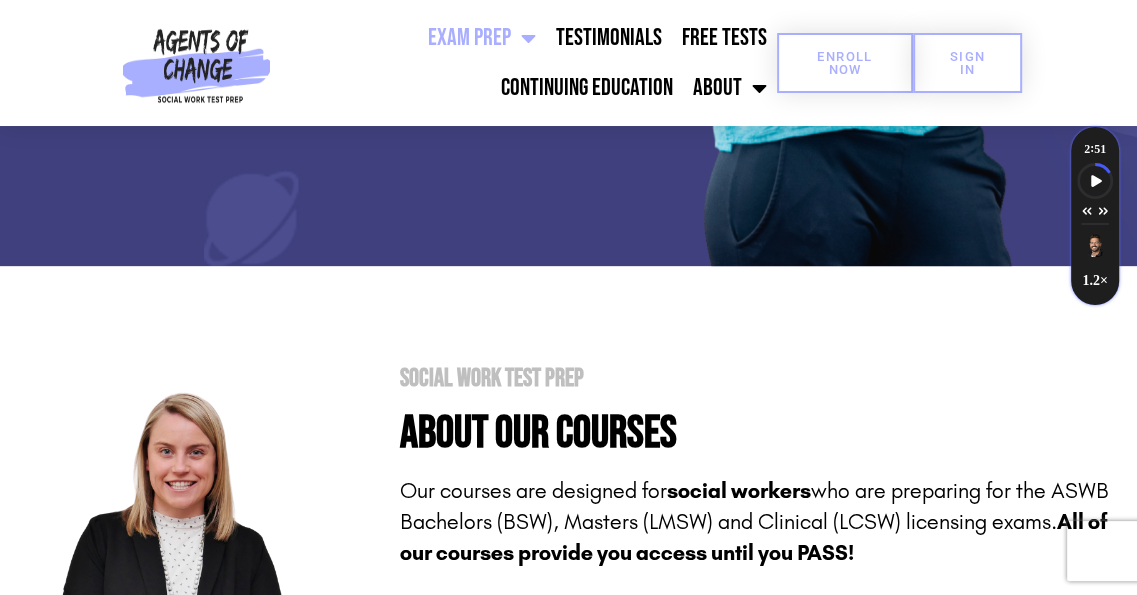 scroll, scrollTop: 609, scrollLeft: 0, axis: vertical 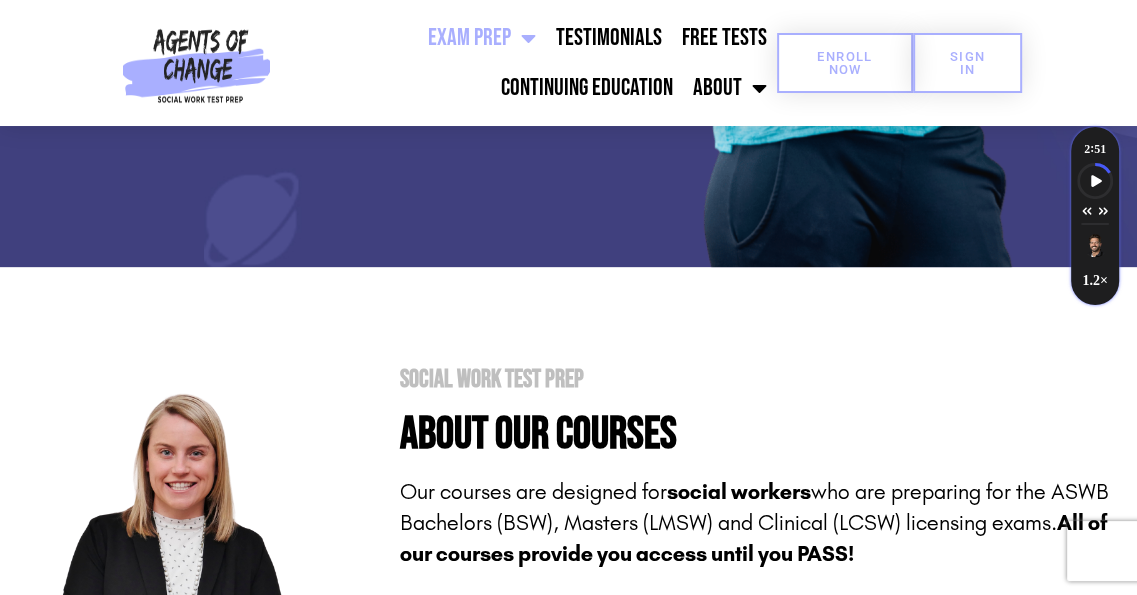 click on "Enroll Now" at bounding box center [845, 63] 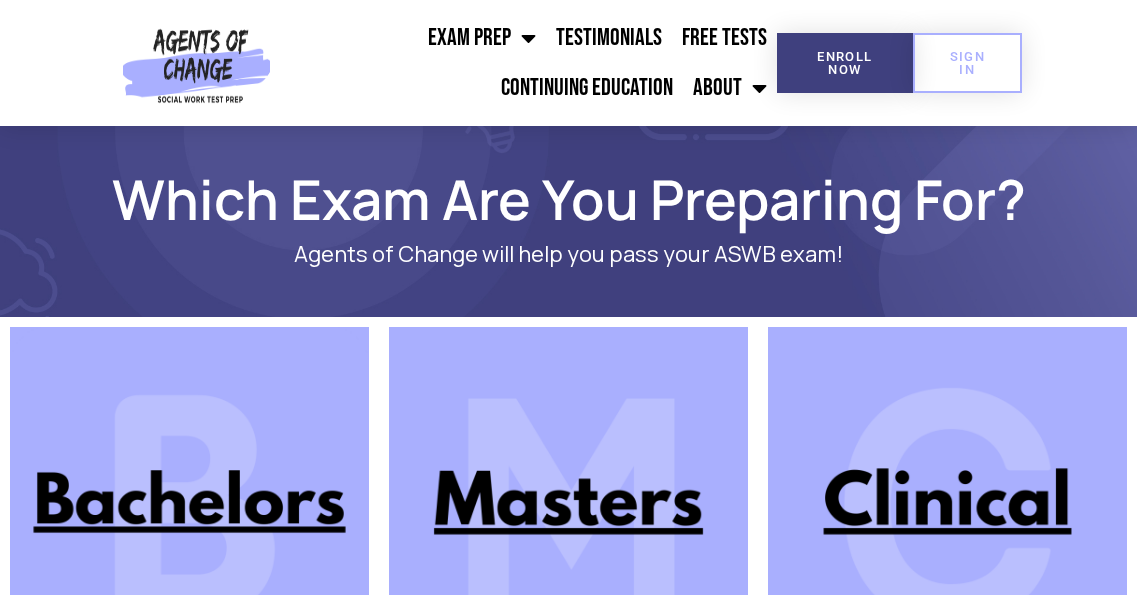 scroll, scrollTop: 0, scrollLeft: 0, axis: both 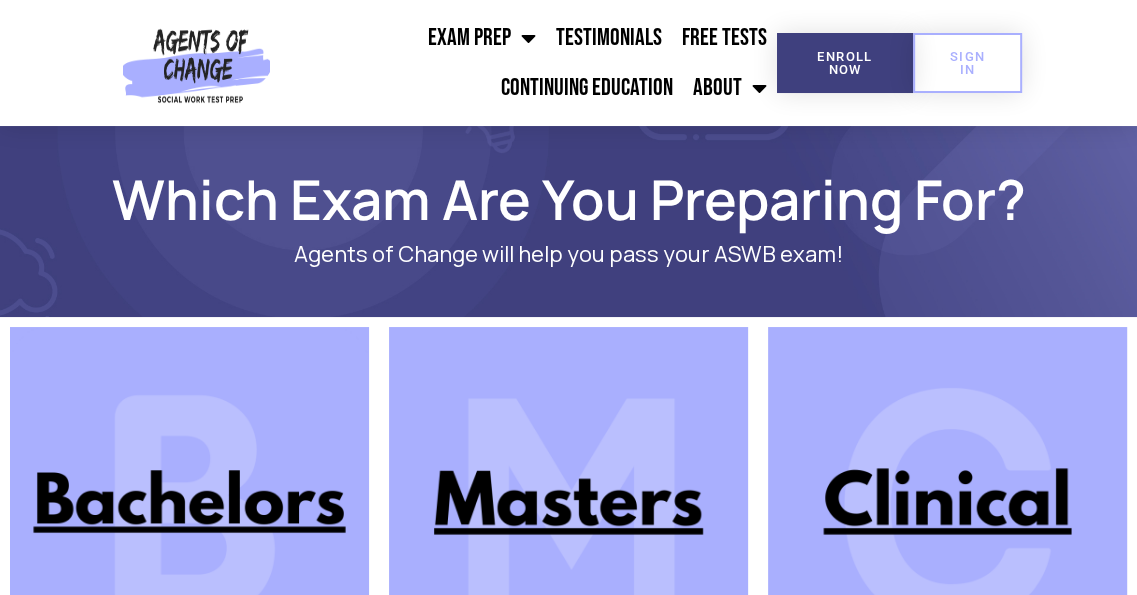 click at bounding box center [568, 506] 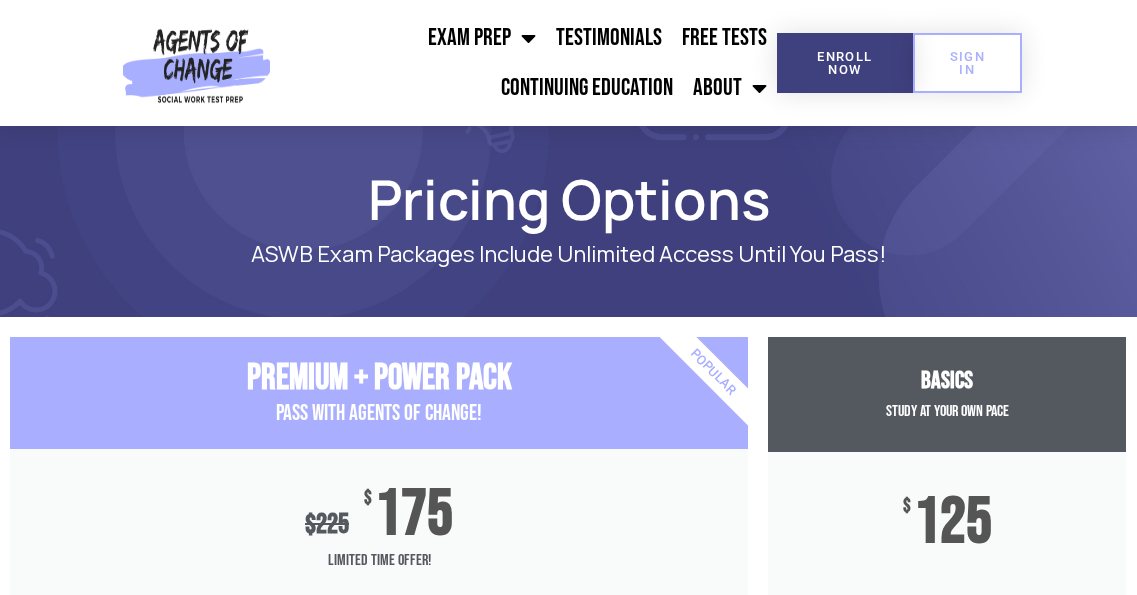 scroll, scrollTop: 0, scrollLeft: 0, axis: both 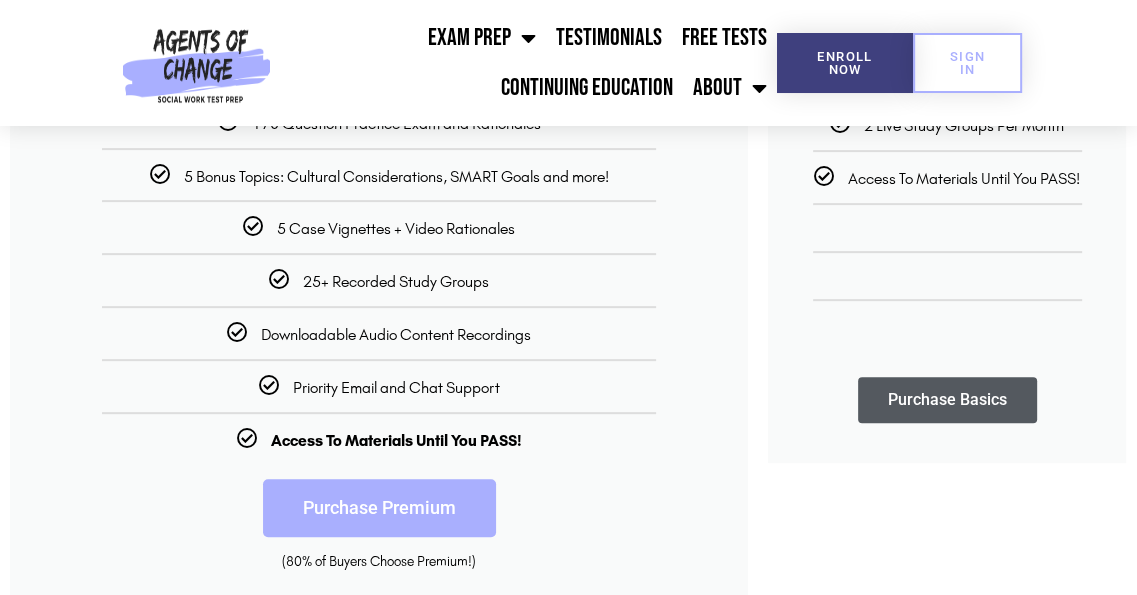 click on "Basics
Study at your Own Pace
$
125
30+ Hours of Content
2 Live Study Groups Per Month
Access To Materials Until You PASS!
Purchase Basics" at bounding box center (947, 188) 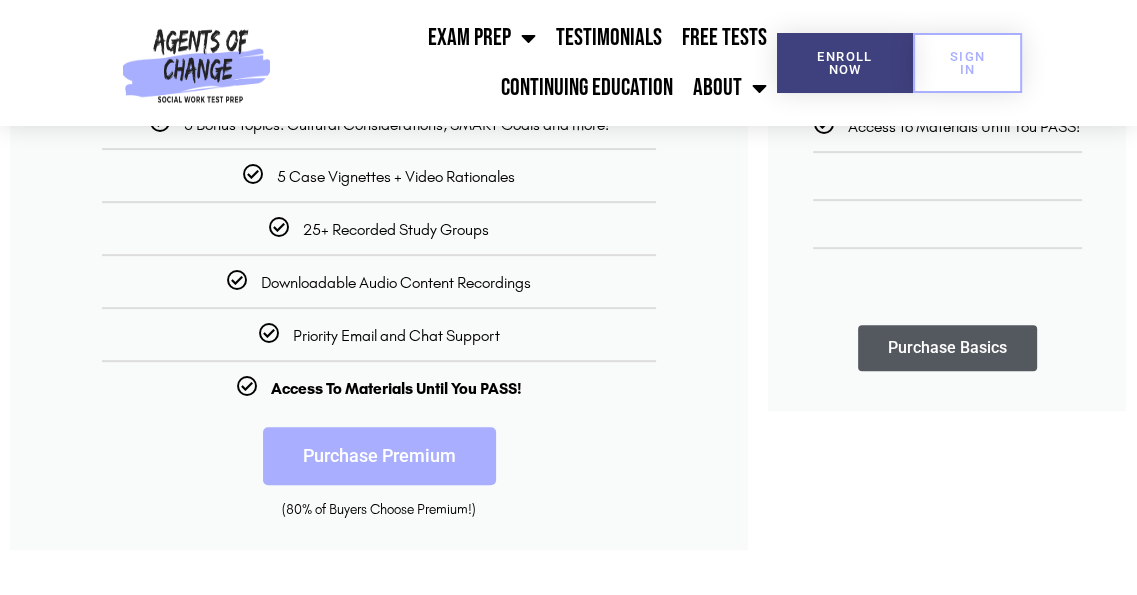 scroll, scrollTop: 615, scrollLeft: 0, axis: vertical 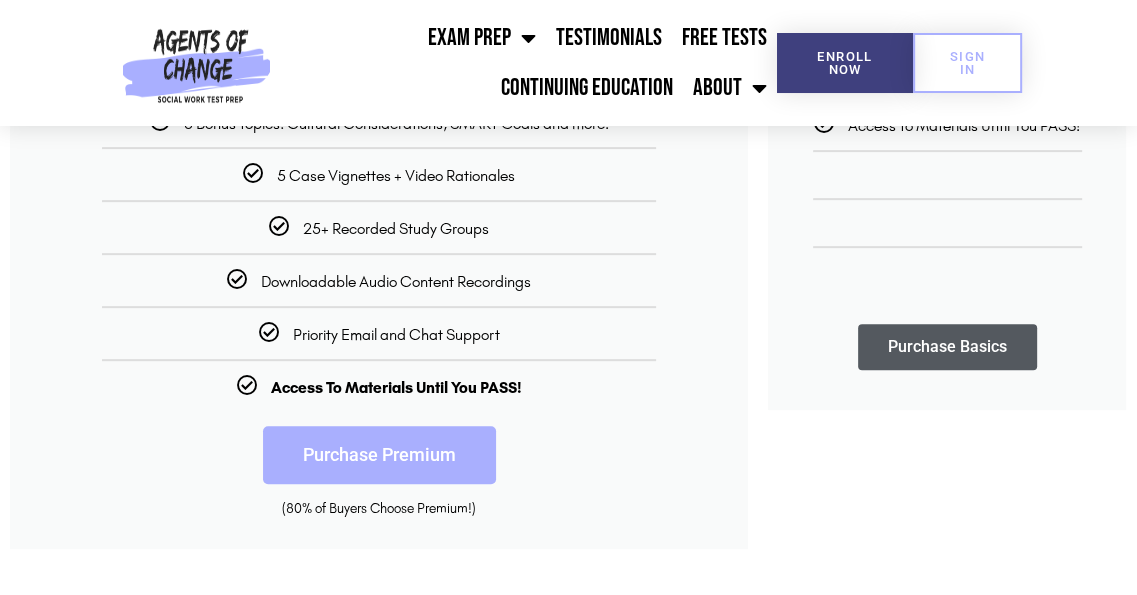 click on "Purchase Premium" at bounding box center (379, 455) 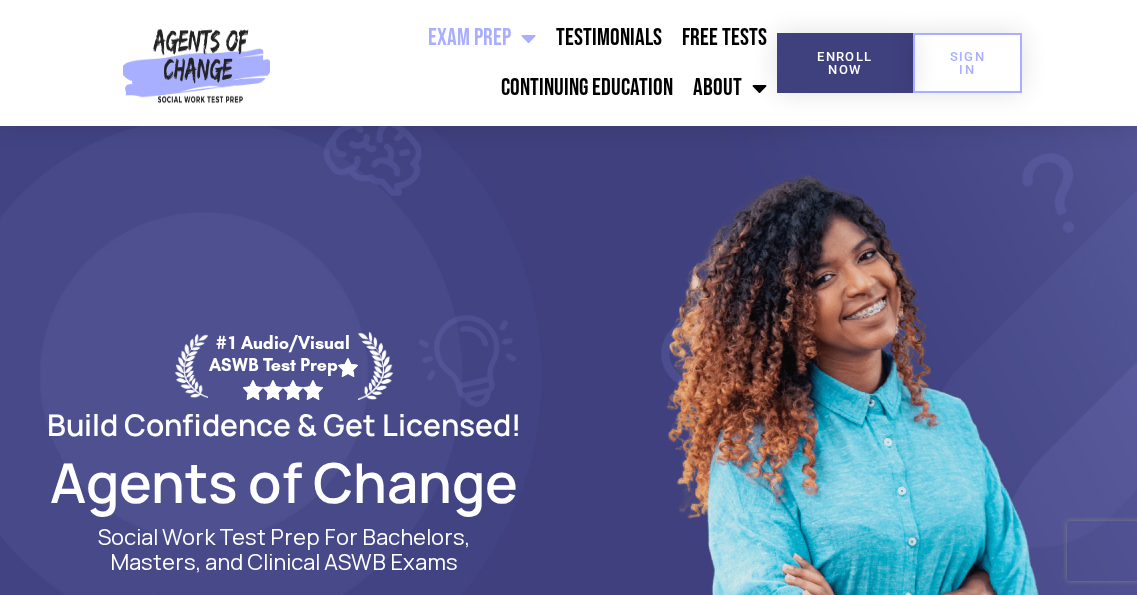 scroll, scrollTop: 0, scrollLeft: 0, axis: both 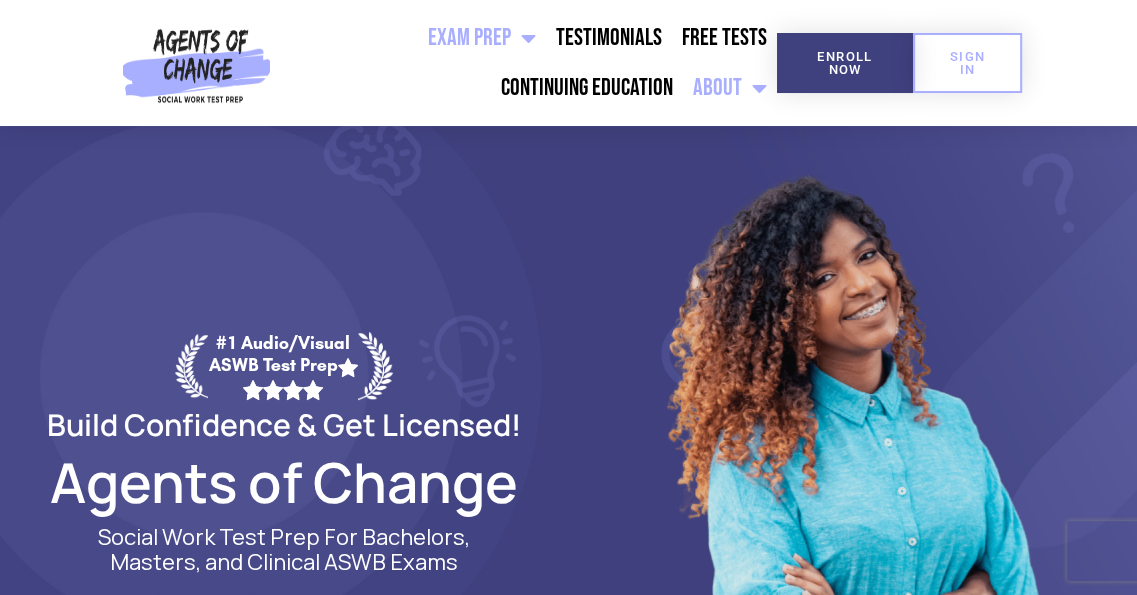 click on "About" 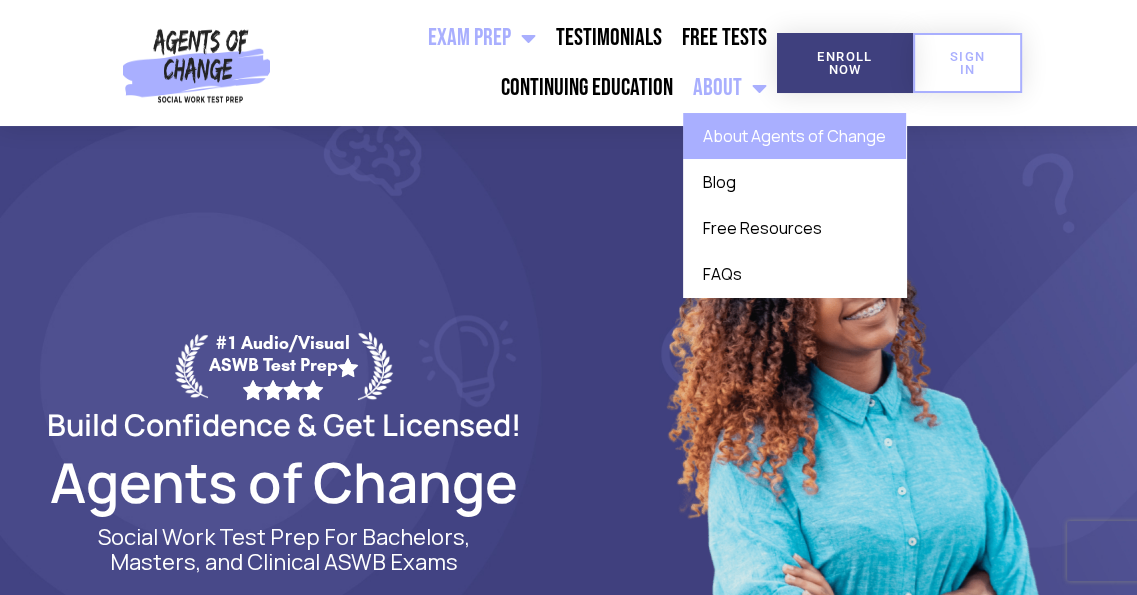 click on "About Agents of Change" 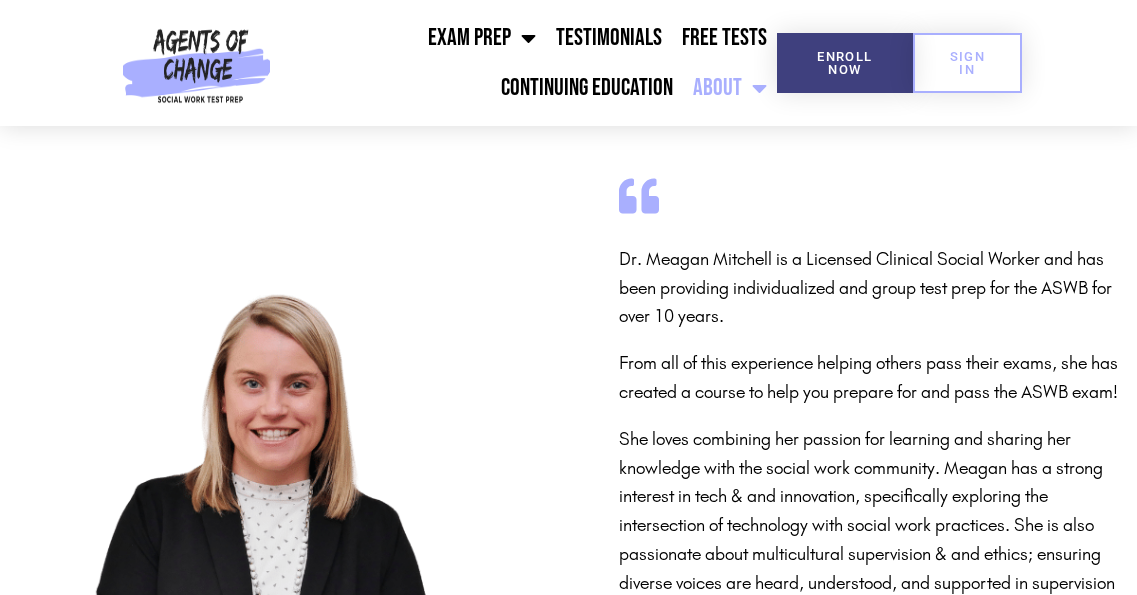 scroll, scrollTop: 0, scrollLeft: 0, axis: both 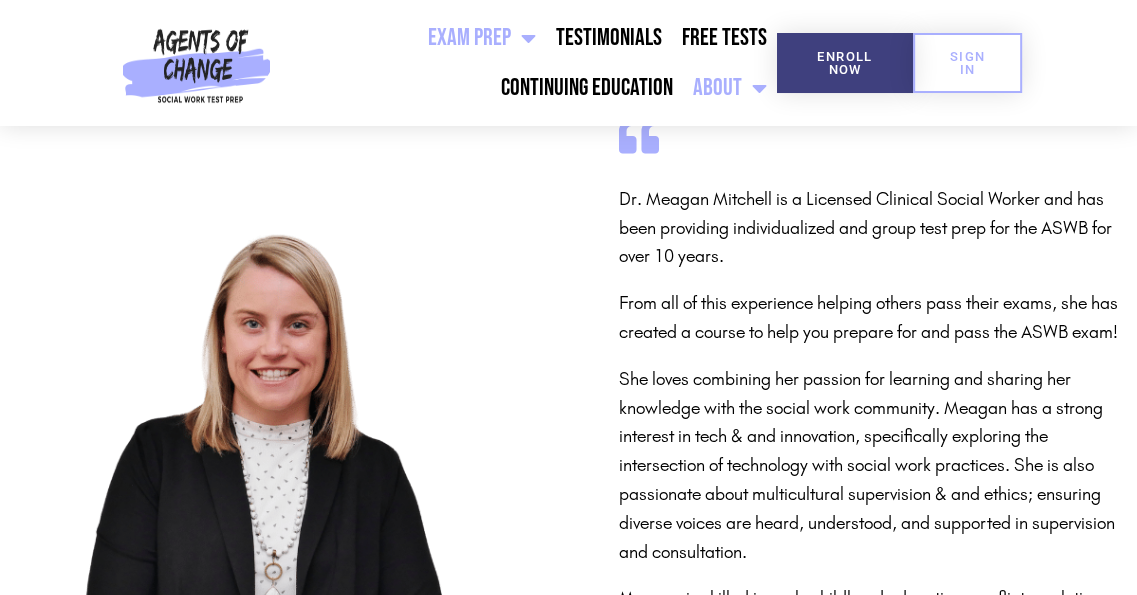 click on "Exam Prep" 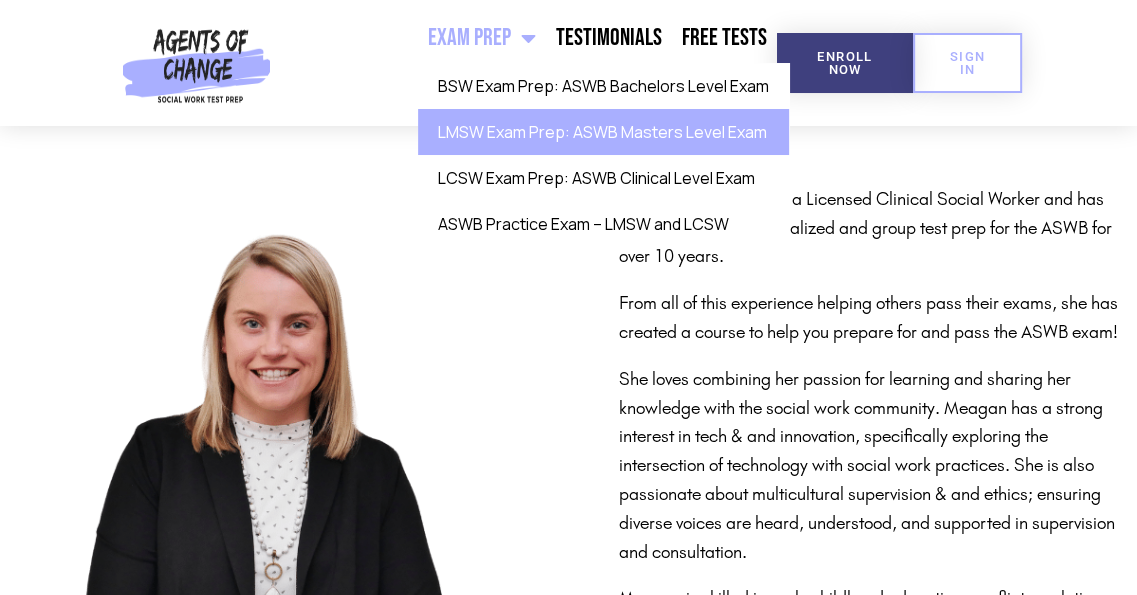 click on "LMSW Exam Prep: ASWB Masters Level Exam" 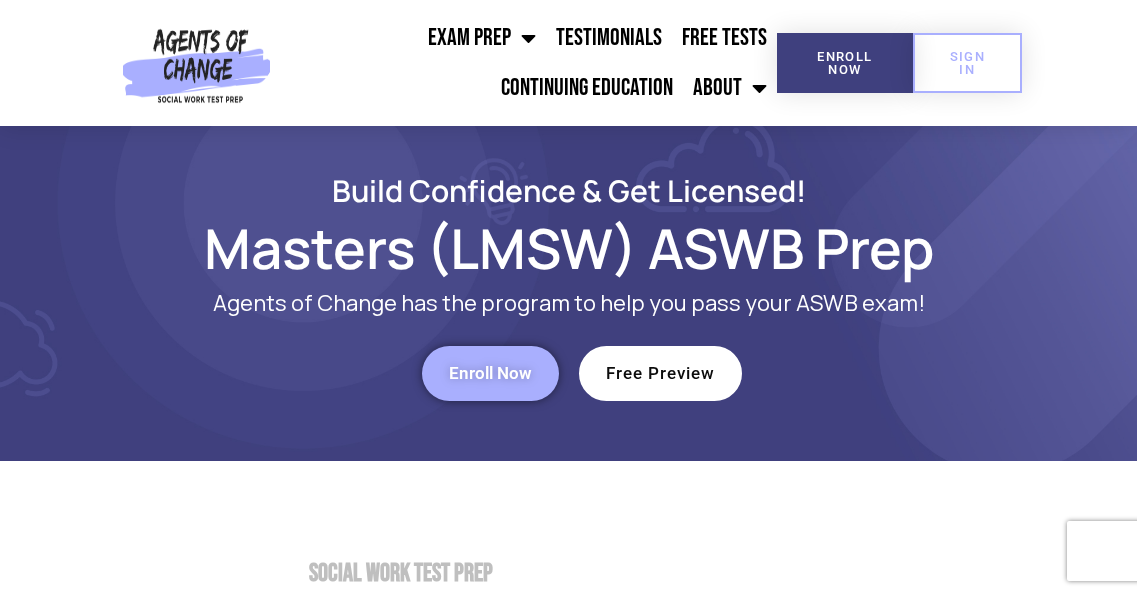 scroll, scrollTop: 0, scrollLeft: 0, axis: both 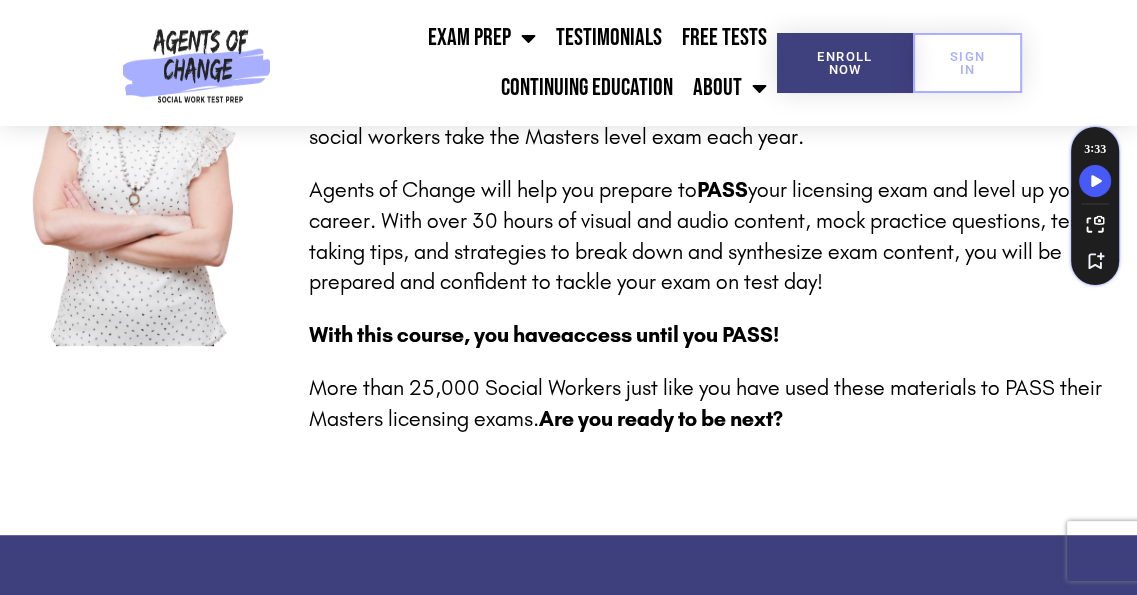 click on "This course is designed for social workers who are preparing for the ASWB Masters (LMSW) exam. The Masters Exam is the same throughout the United States and Canada, however social workers licensed at the Masters level have different licensure acronyms in different states including: LMSW, LGSW, CMSW, CSW, and LSW. Approximately 21,000 social workers take the Masters level exam each year. Agents of Change will help you prepare to PASS your licensing exam and level up your career. With over 30 hours of visual and audio content, mock practice questions, test-taking tips, and strategies to break down and synthesize exam content, you will be prepared and confident to tackle your exam on test day! With this course, you have access until you PASS! More than 25,000 Social Workers just like you have used these materials to PASS their Masters licensing exams. Are you ready to be next?" at bounding box center (723, 217) 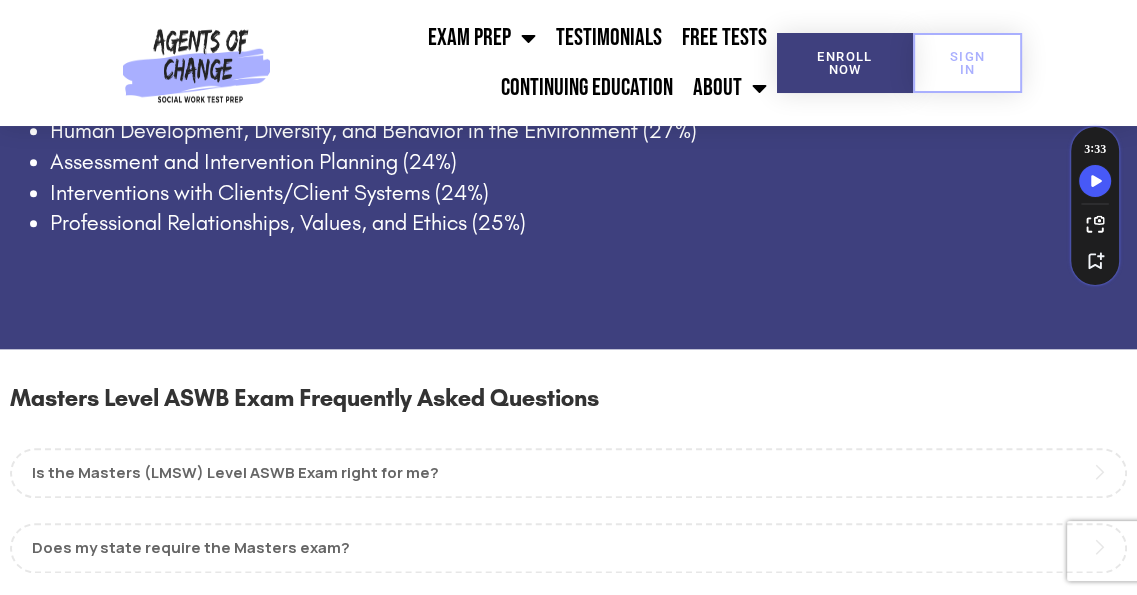 scroll, scrollTop: 1582, scrollLeft: 0, axis: vertical 